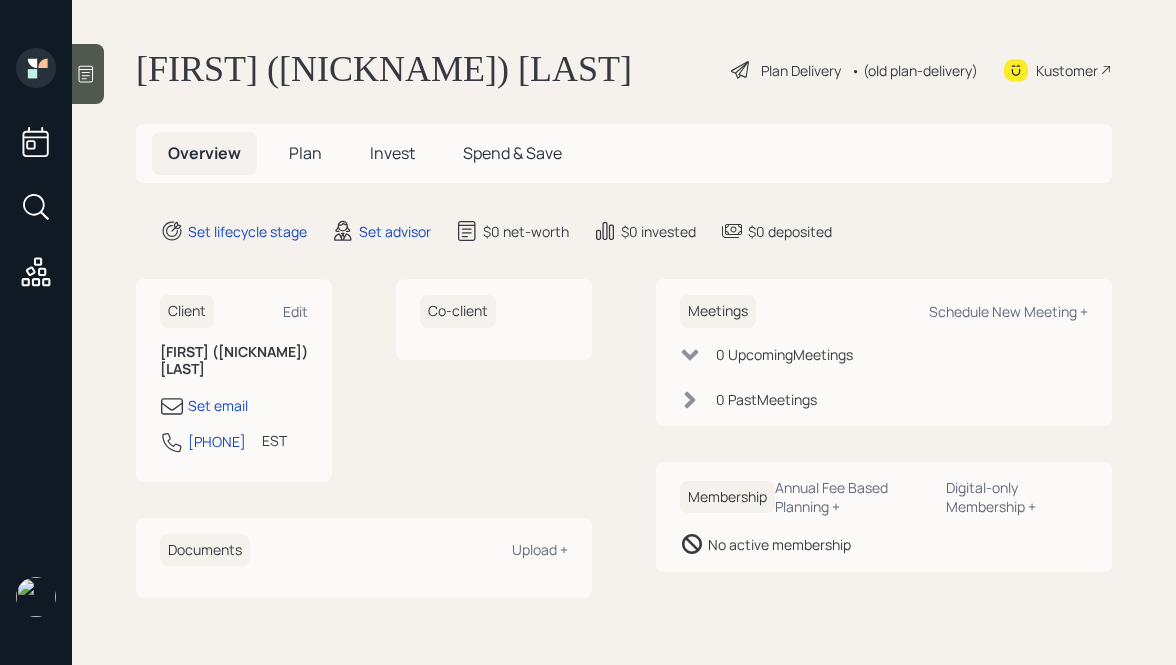 scroll, scrollTop: 0, scrollLeft: 0, axis: both 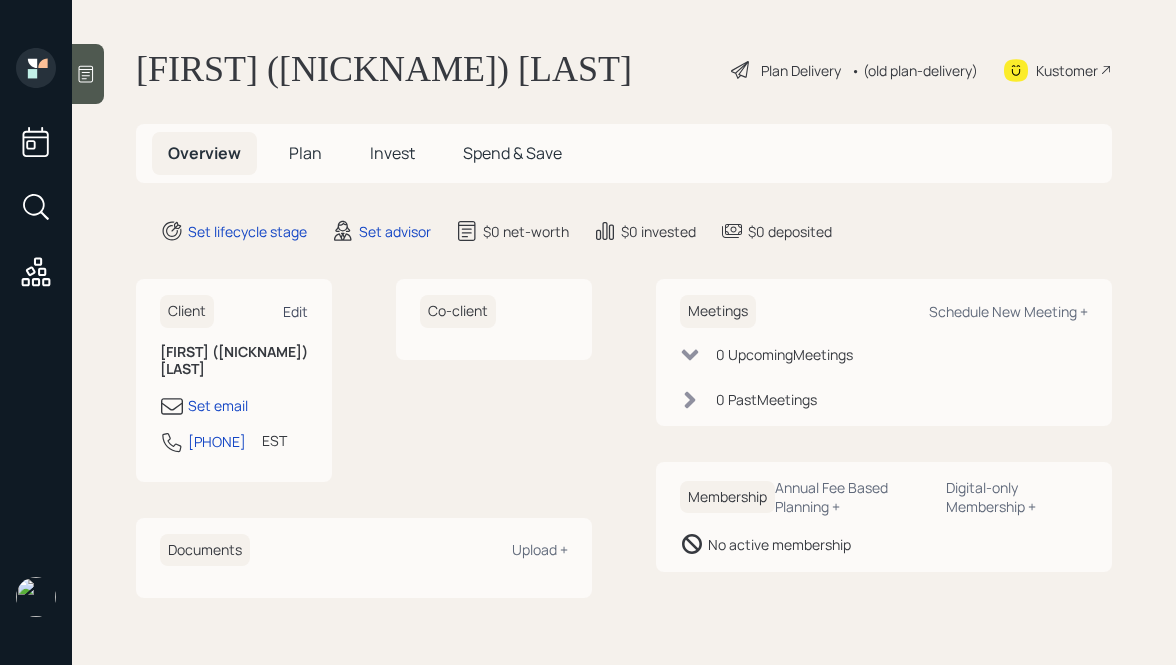 click on "Edit" at bounding box center (295, 311) 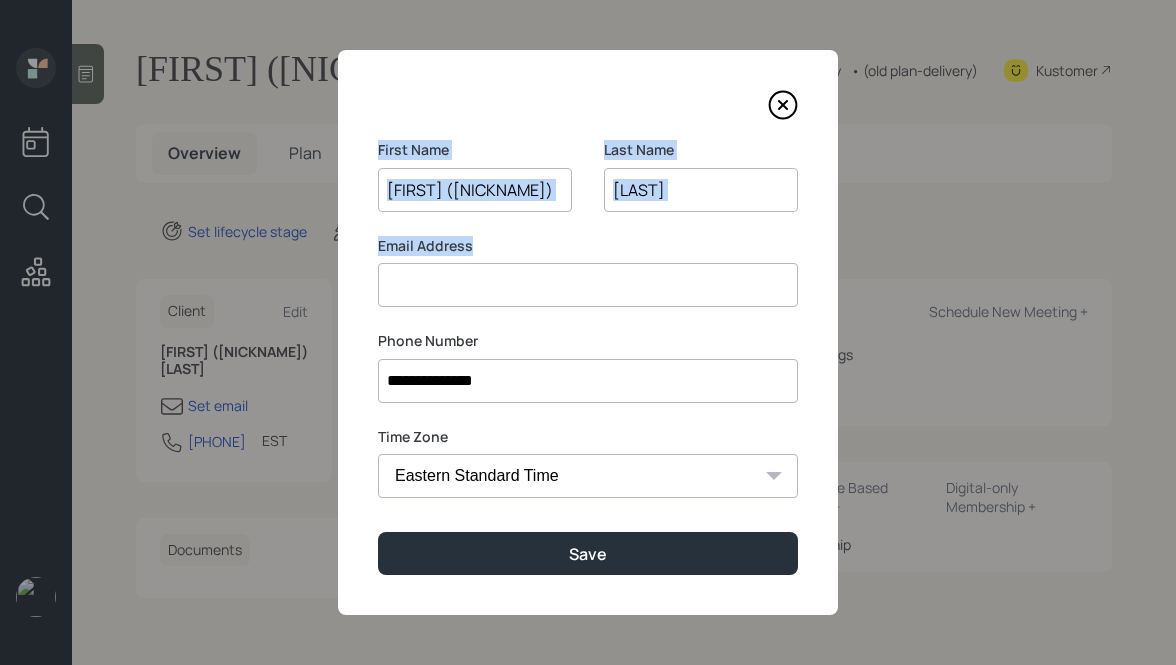 drag, startPoint x: 487, startPoint y: 249, endPoint x: 375, endPoint y: 96, distance: 189.61276 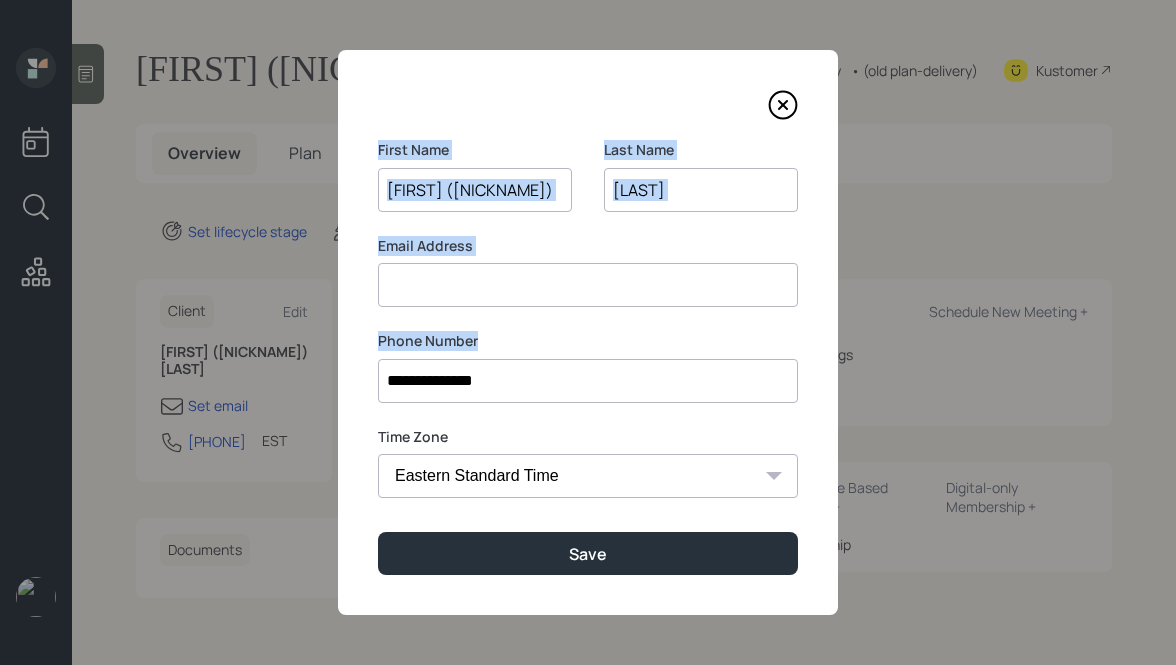drag, startPoint x: 376, startPoint y: 141, endPoint x: 518, endPoint y: 352, distance: 254.33246 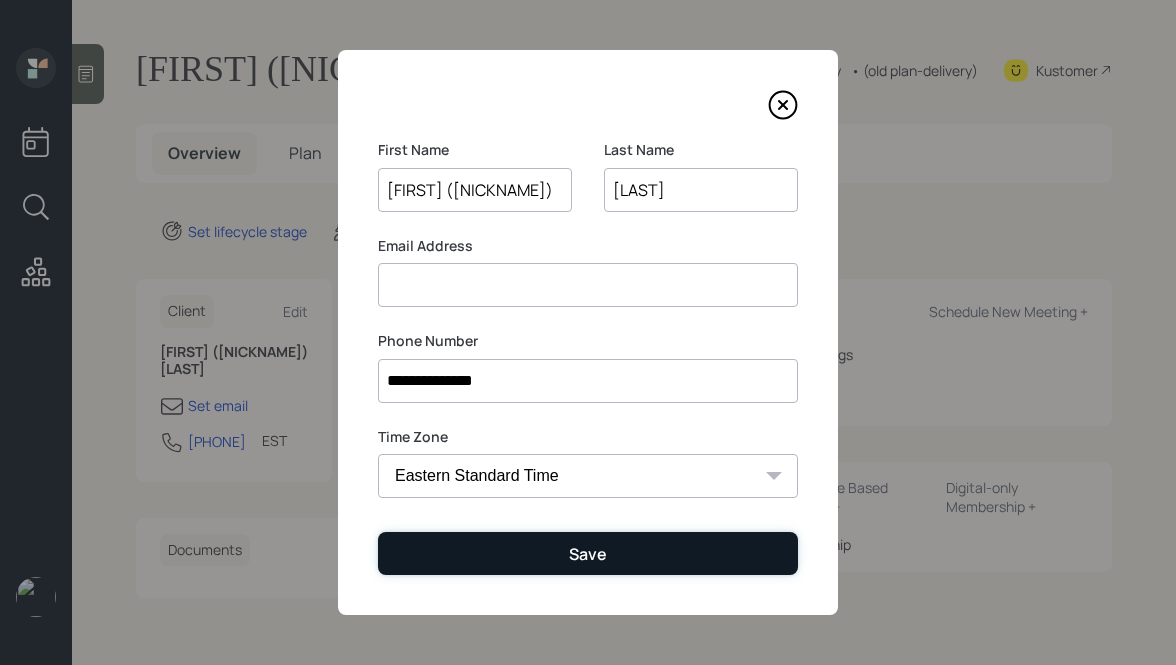 click on "Save" at bounding box center (588, 554) 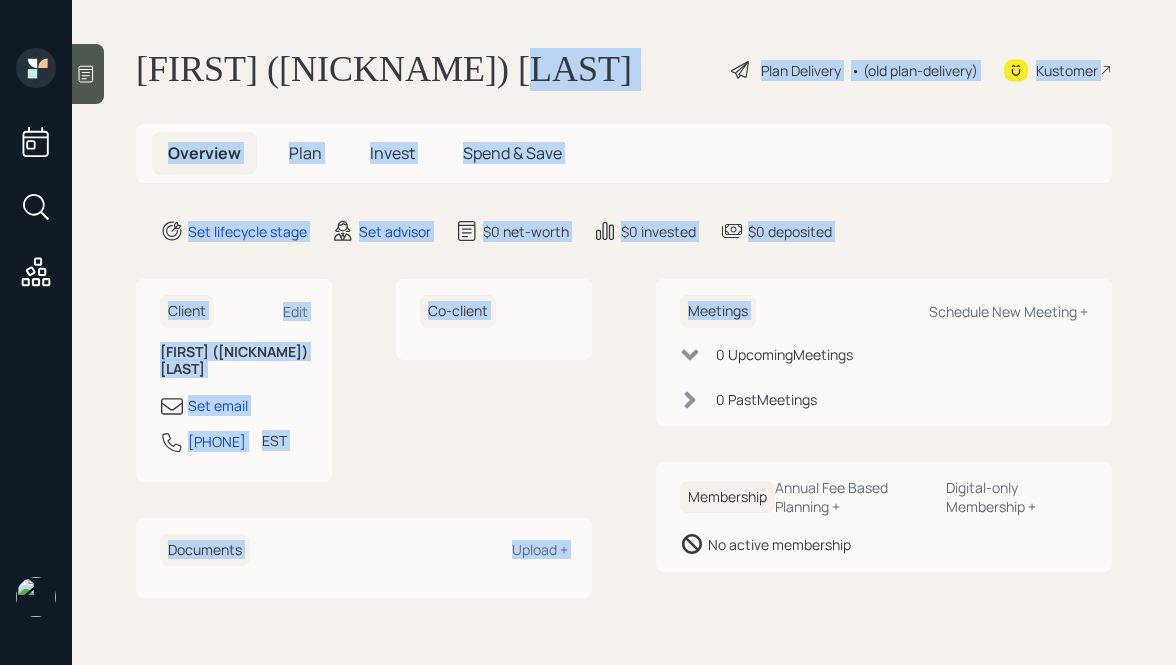 drag, startPoint x: 922, startPoint y: 273, endPoint x: 534, endPoint y: 61, distance: 442.14026 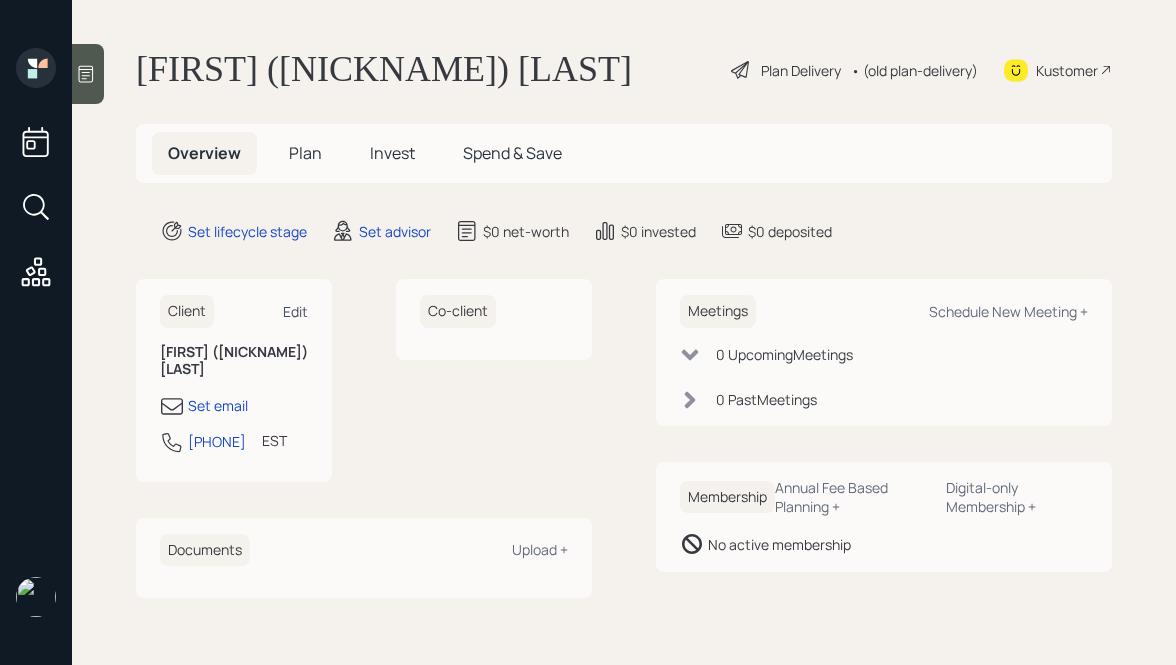 click on "Edit" at bounding box center [295, 311] 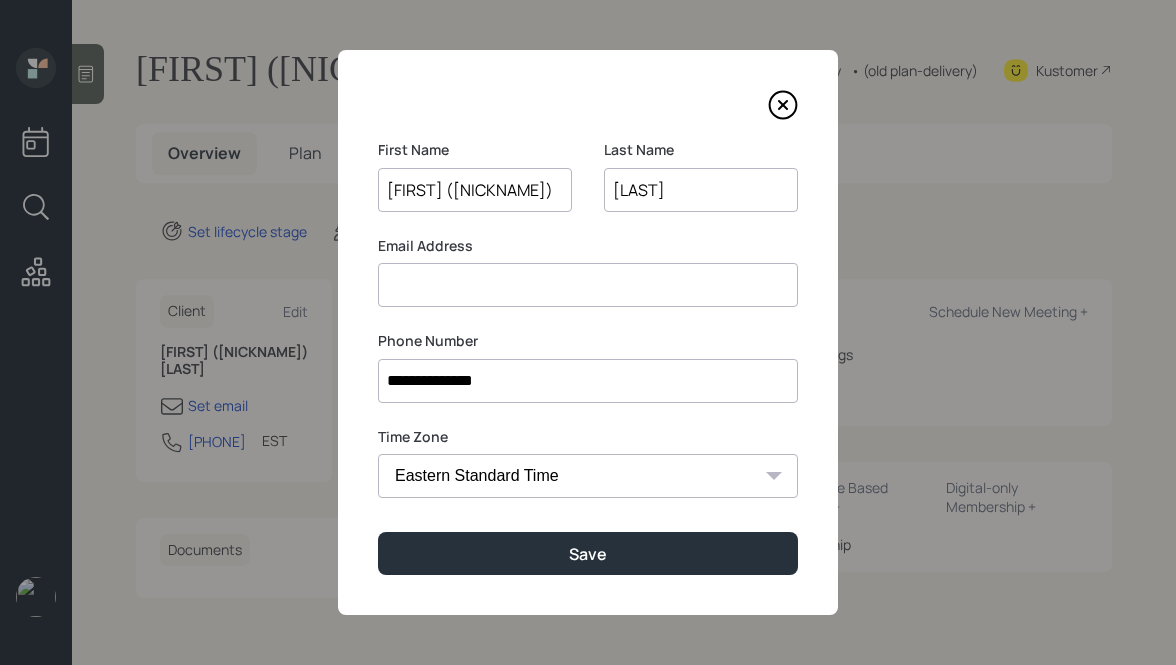 click at bounding box center (588, 285) 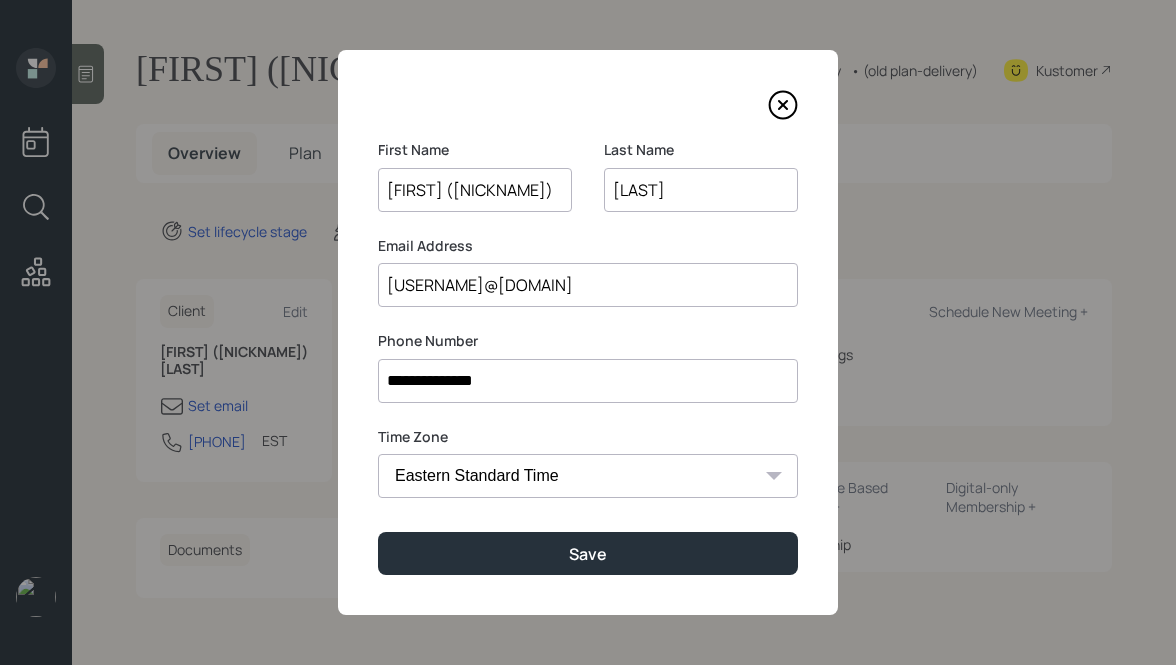 type on "[USERNAME]@[DOMAIN]" 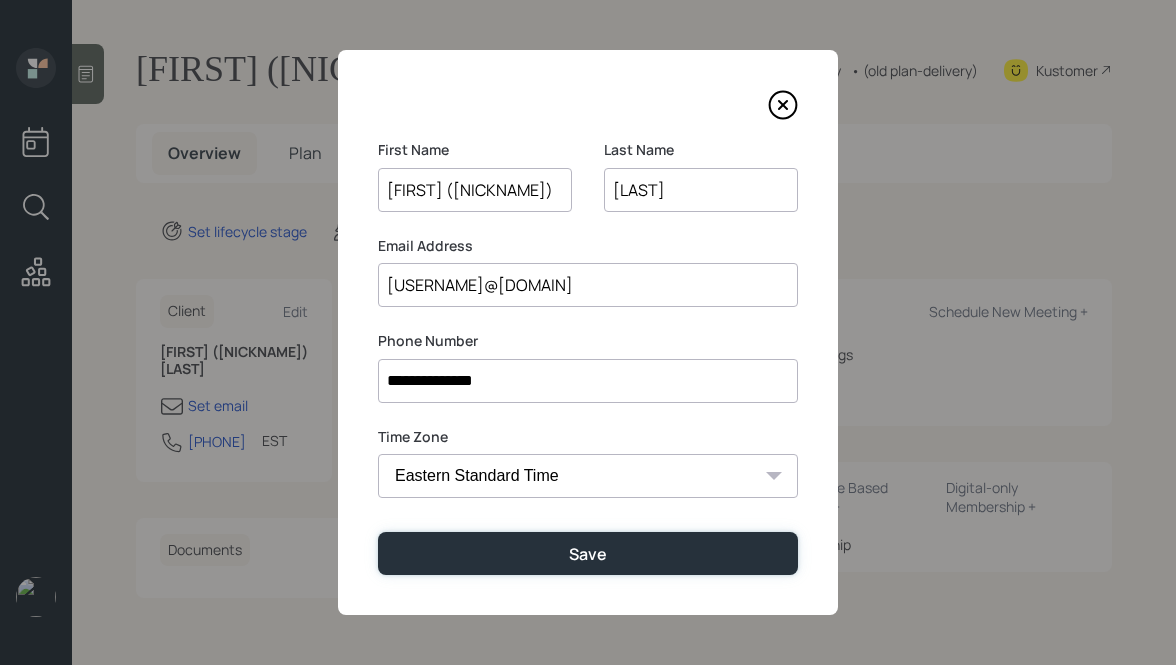 type 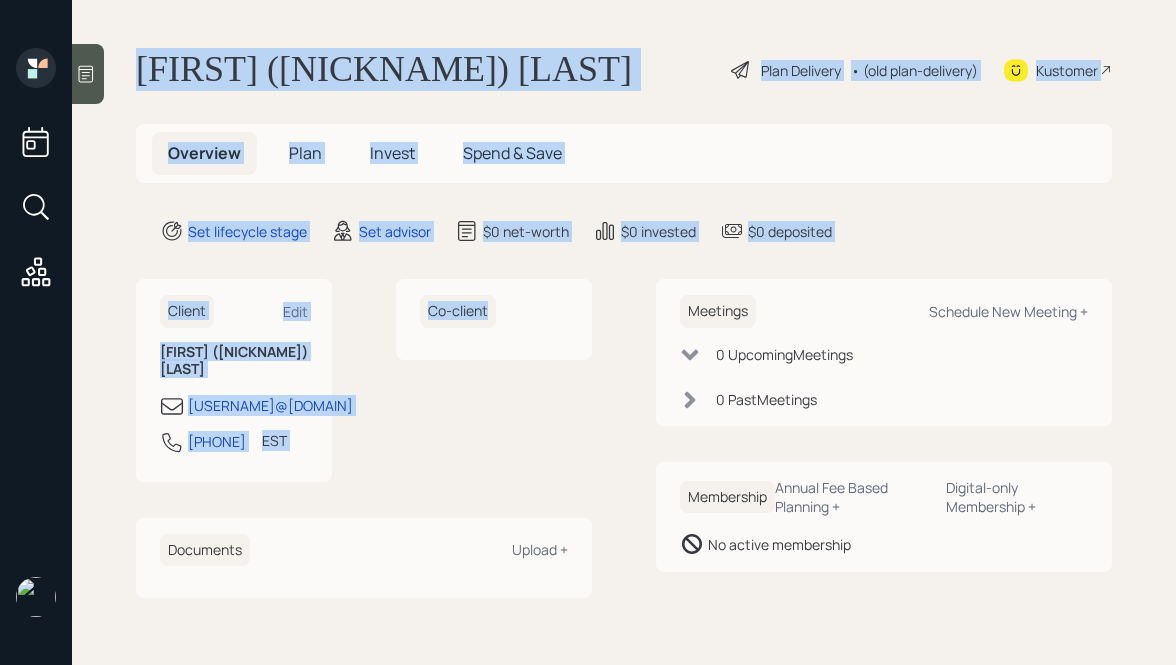 drag, startPoint x: 136, startPoint y: 66, endPoint x: 494, endPoint y: 448, distance: 523.5341 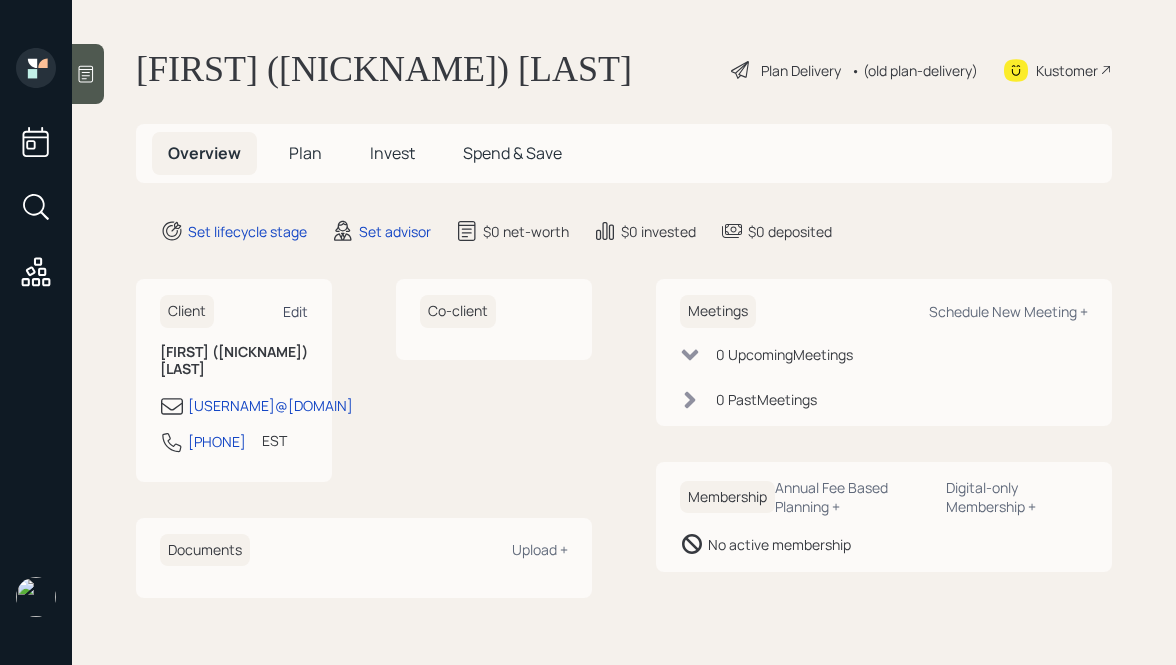click on "Edit" at bounding box center (295, 311) 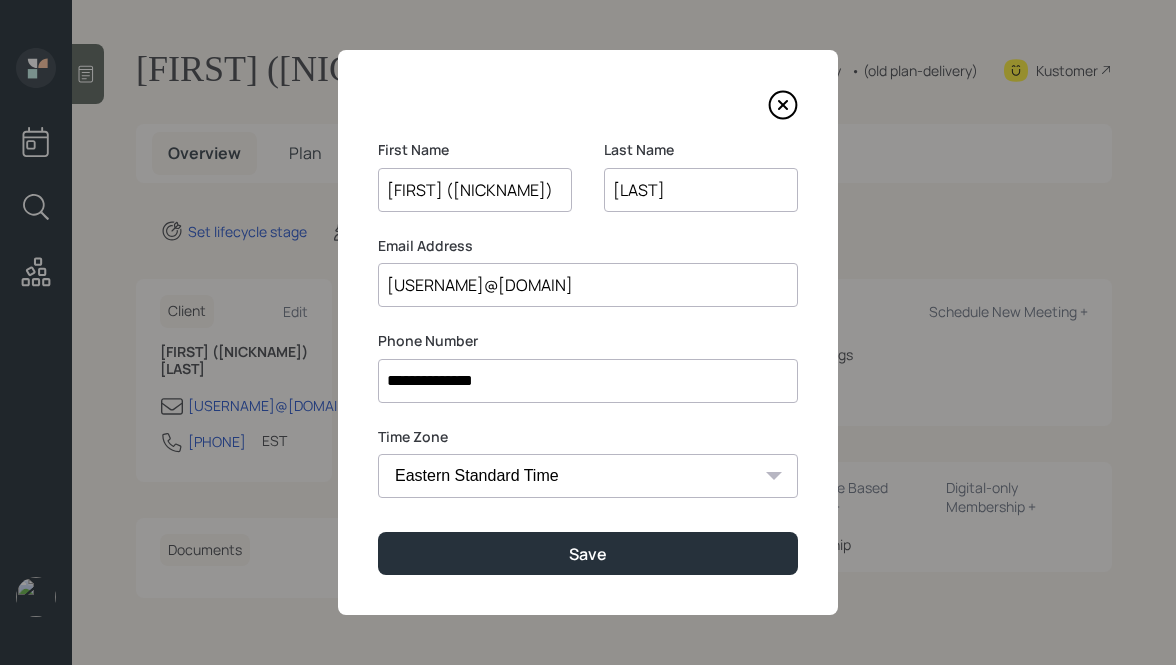 drag, startPoint x: 489, startPoint y: 191, endPoint x: 439, endPoint y: 194, distance: 50.08992 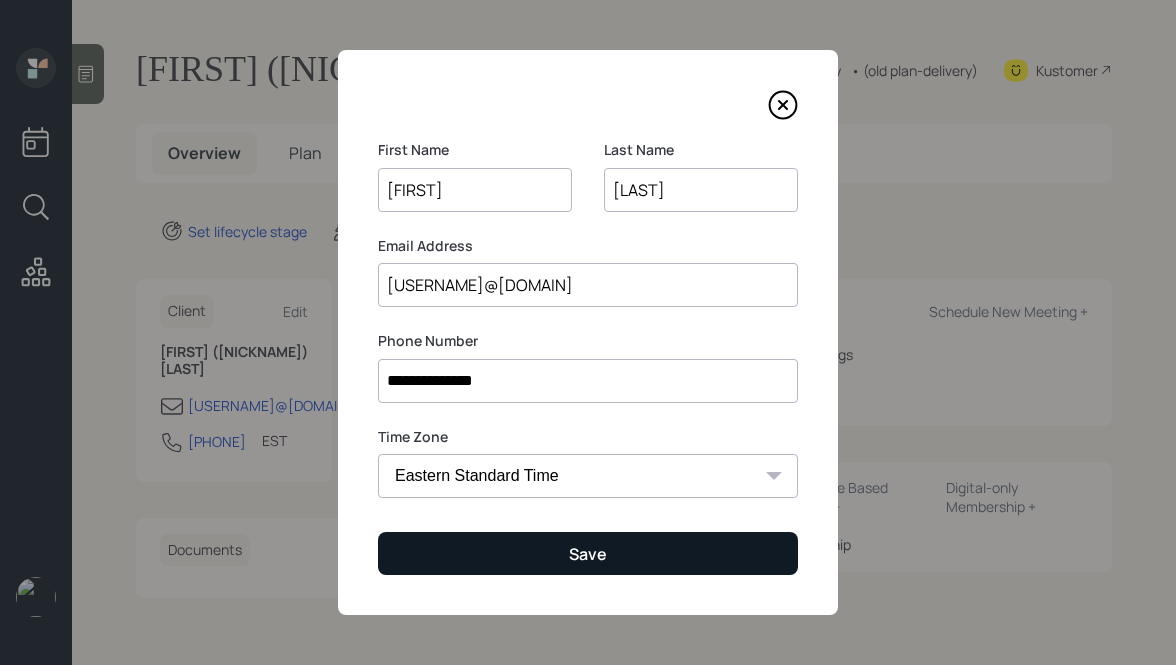 type on "[FIRST]" 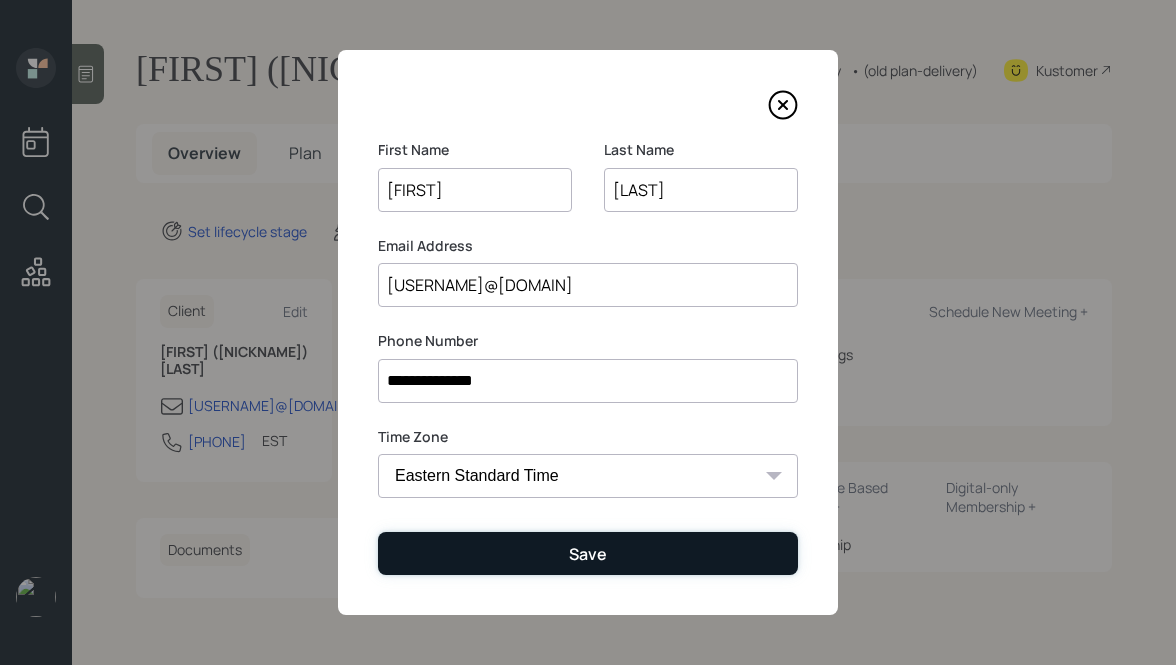 click on "Save" at bounding box center (588, 554) 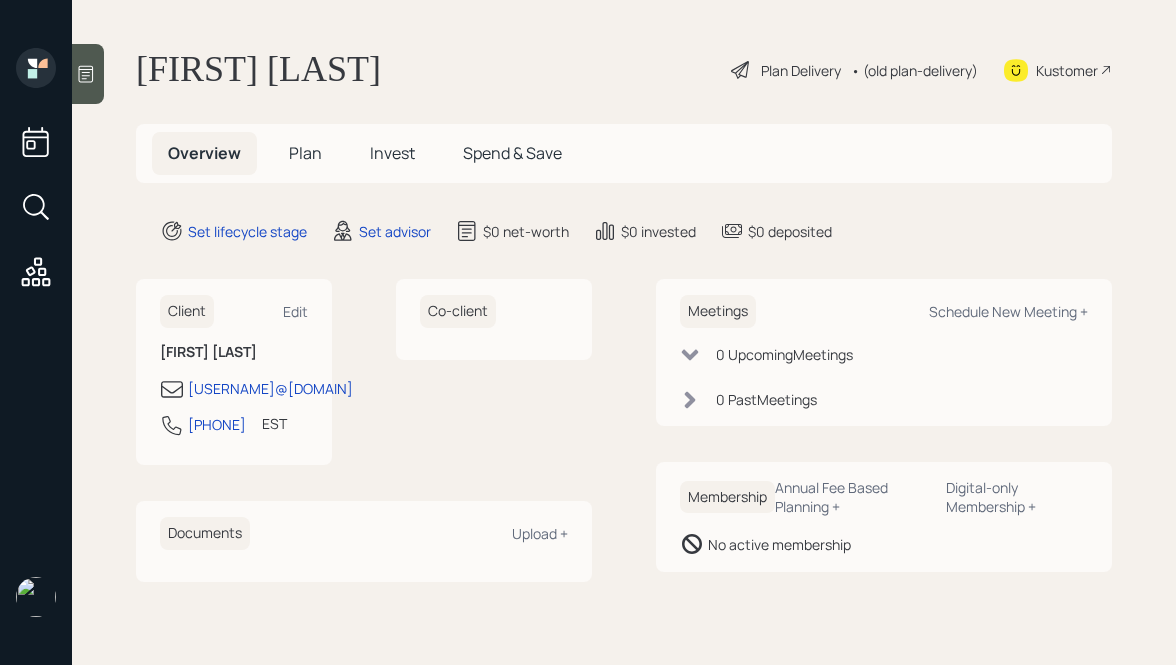 click at bounding box center [88, 74] 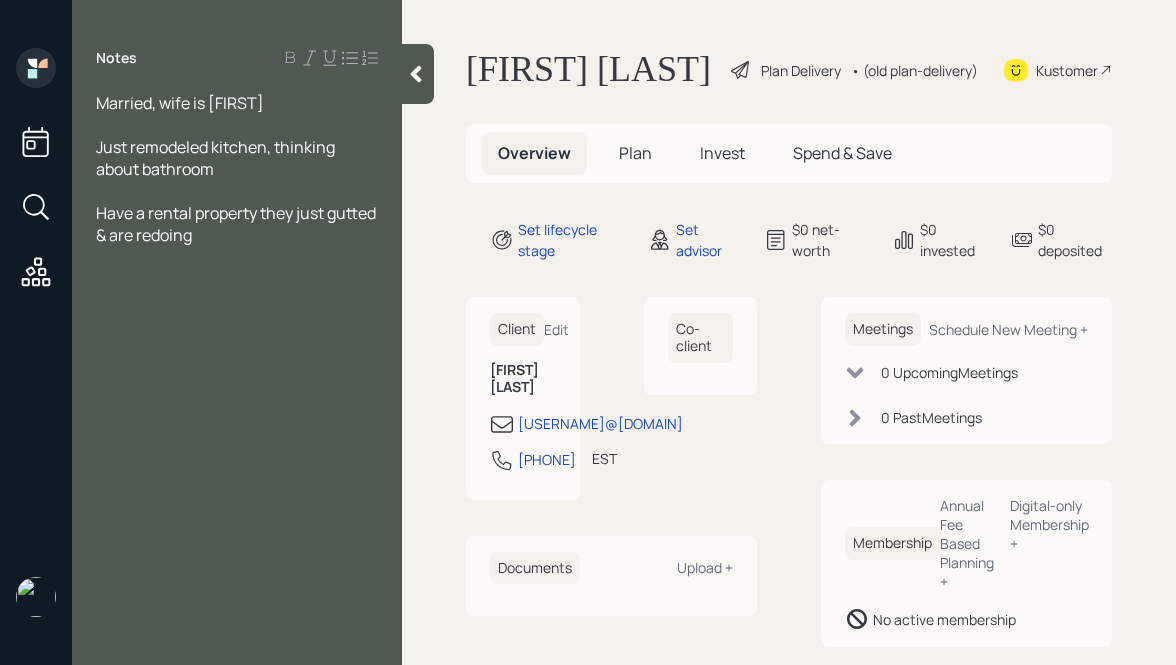 drag, startPoint x: 273, startPoint y: 52, endPoint x: 336, endPoint y: 246, distance: 203.97304 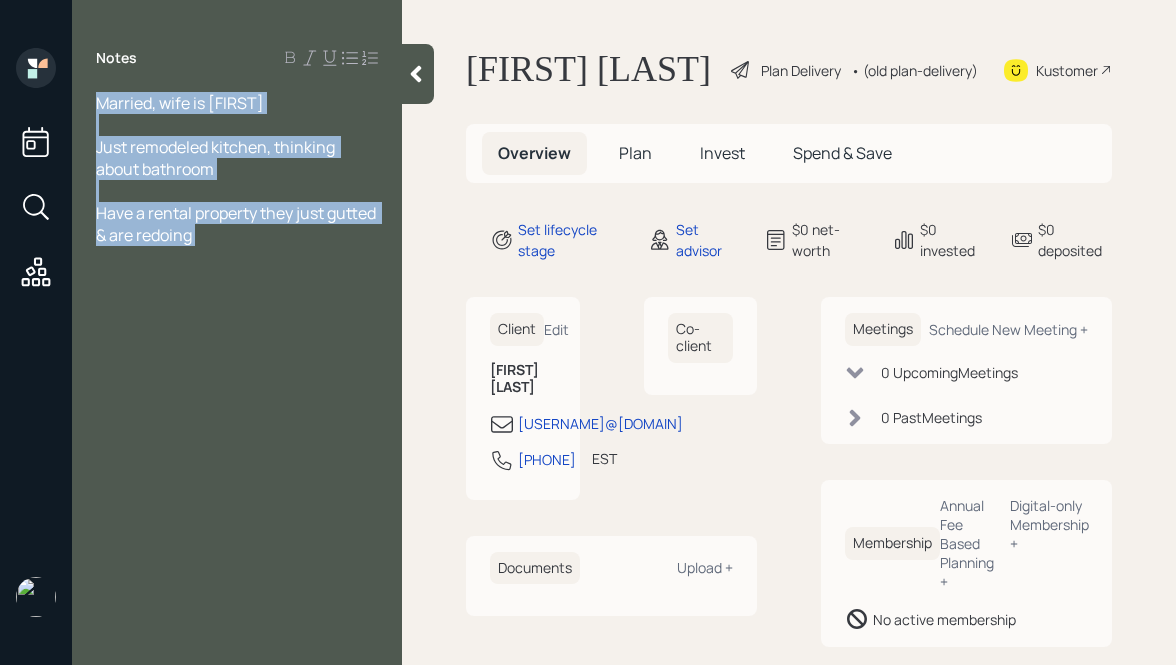click on "Notes Married, wife is [FIRST] Just remodeled kitchen, thinking about bathroom Have a rental property they just gutted & are redoing" at bounding box center (237, 344) 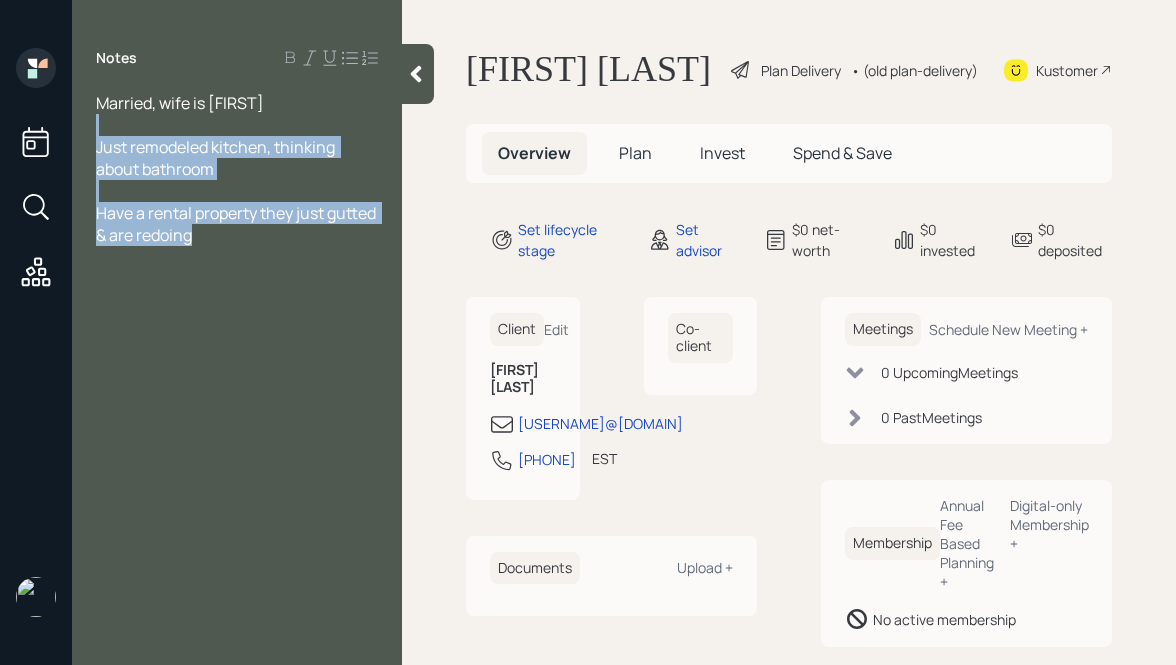 drag, startPoint x: 262, startPoint y: 238, endPoint x: 127, endPoint y: 114, distance: 183.30576 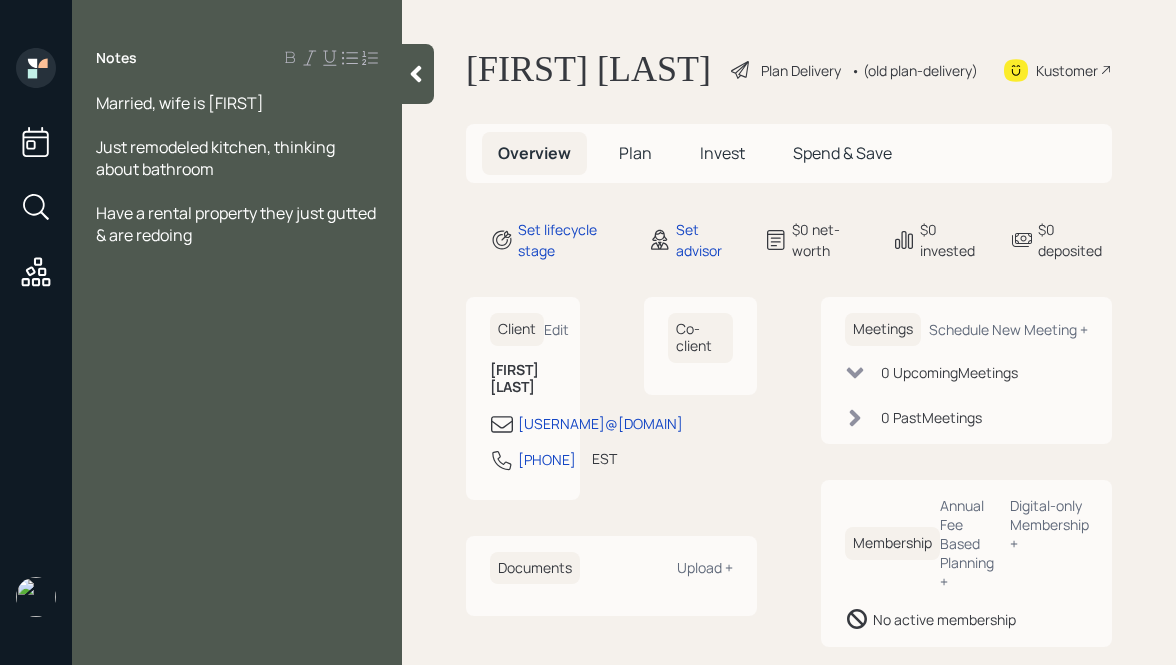 click on "Have a rental property they just gutted & are redoing" at bounding box center (237, 103) 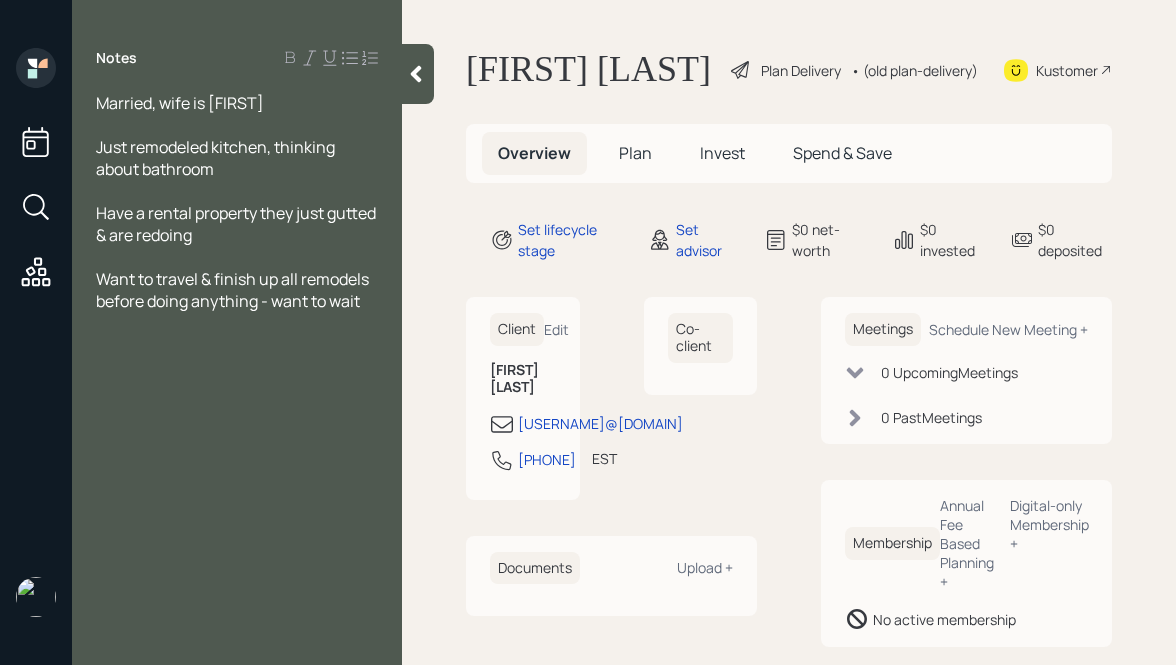 click at bounding box center (418, 74) 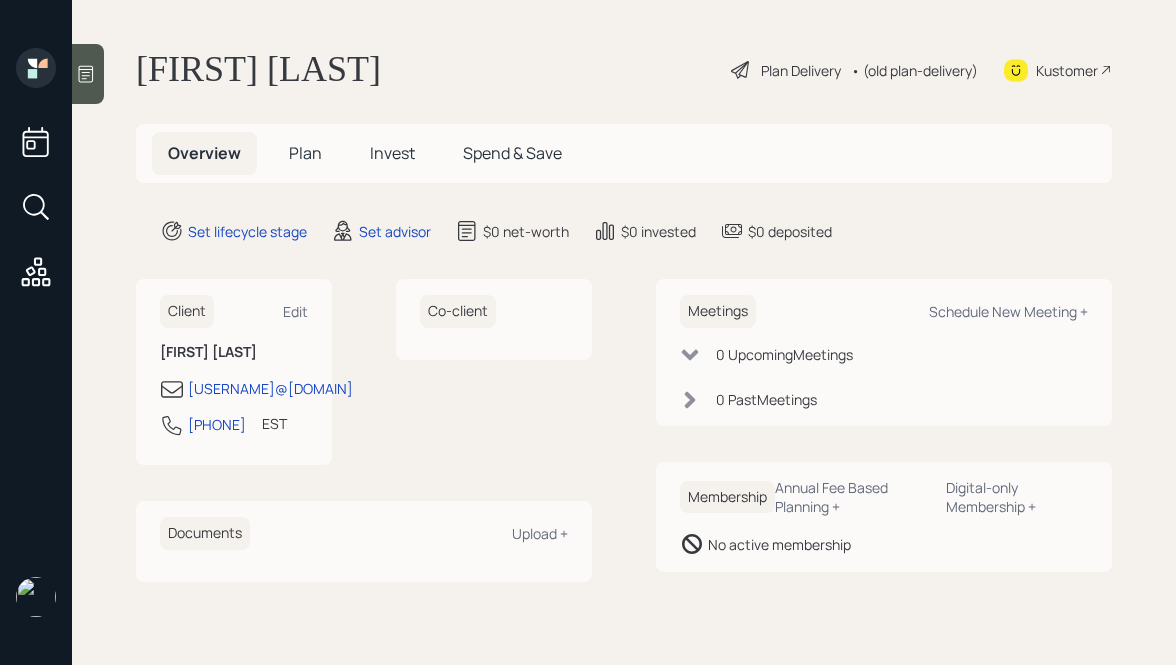 click on "Kustomer" at bounding box center [801, 70] 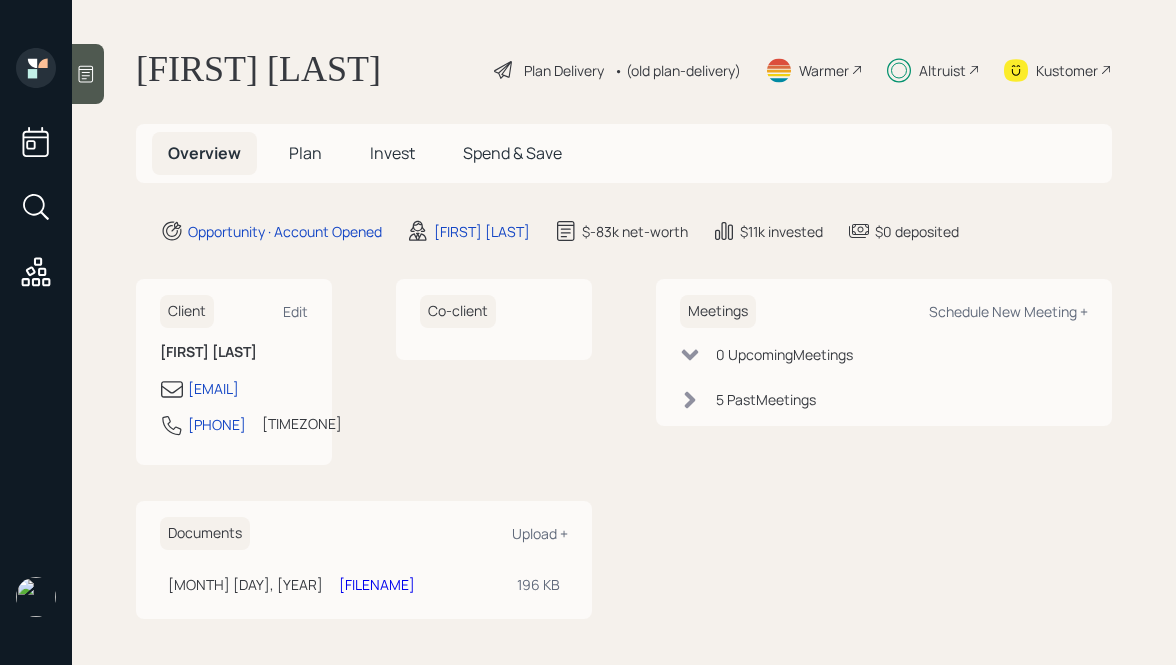 scroll, scrollTop: 0, scrollLeft: 0, axis: both 